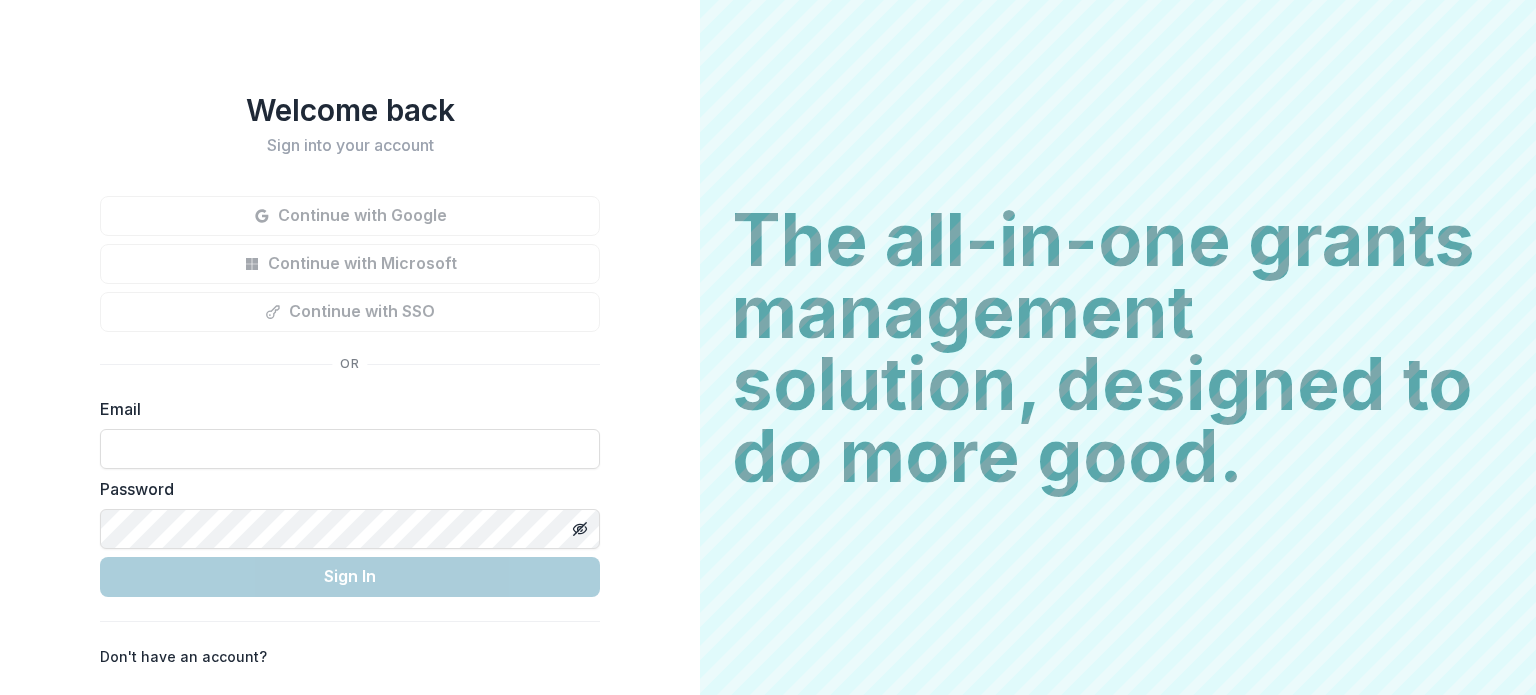 scroll, scrollTop: 0, scrollLeft: 0, axis: both 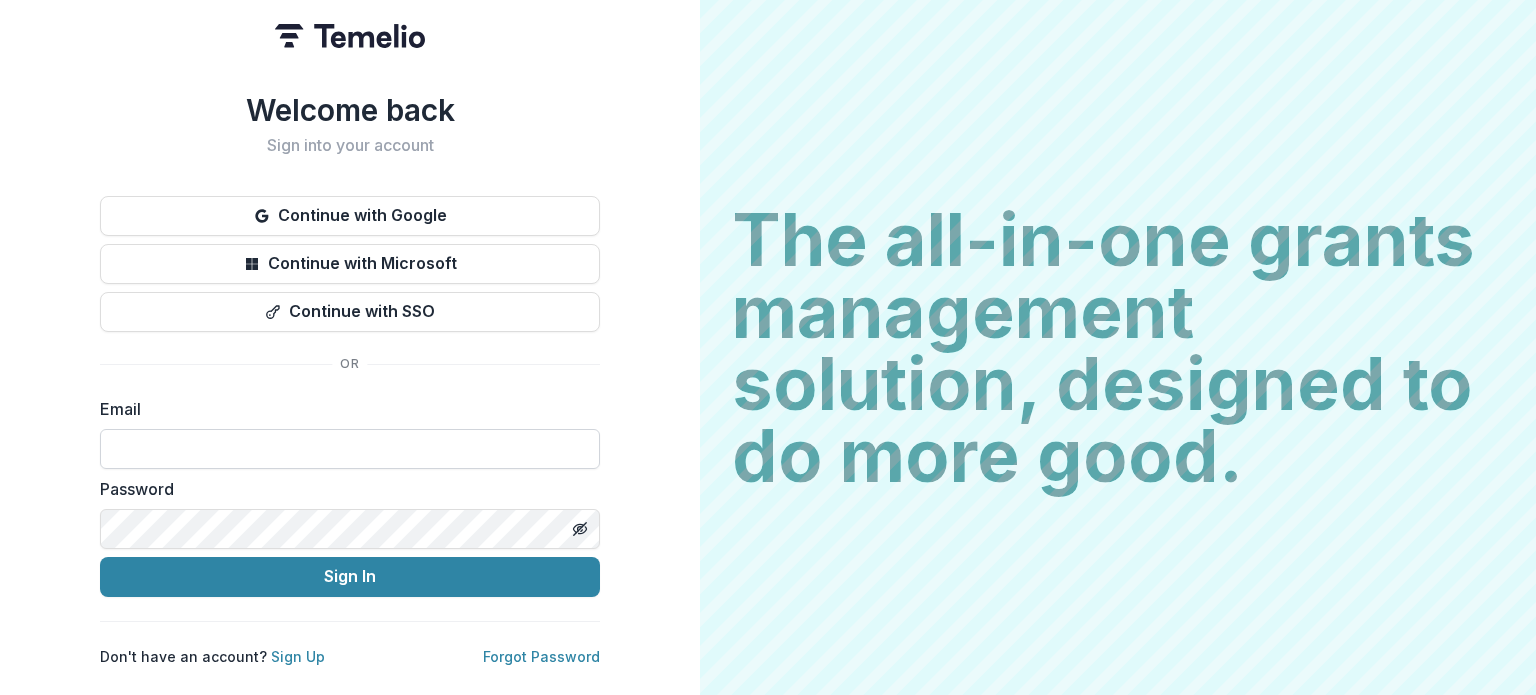click at bounding box center [350, 449] 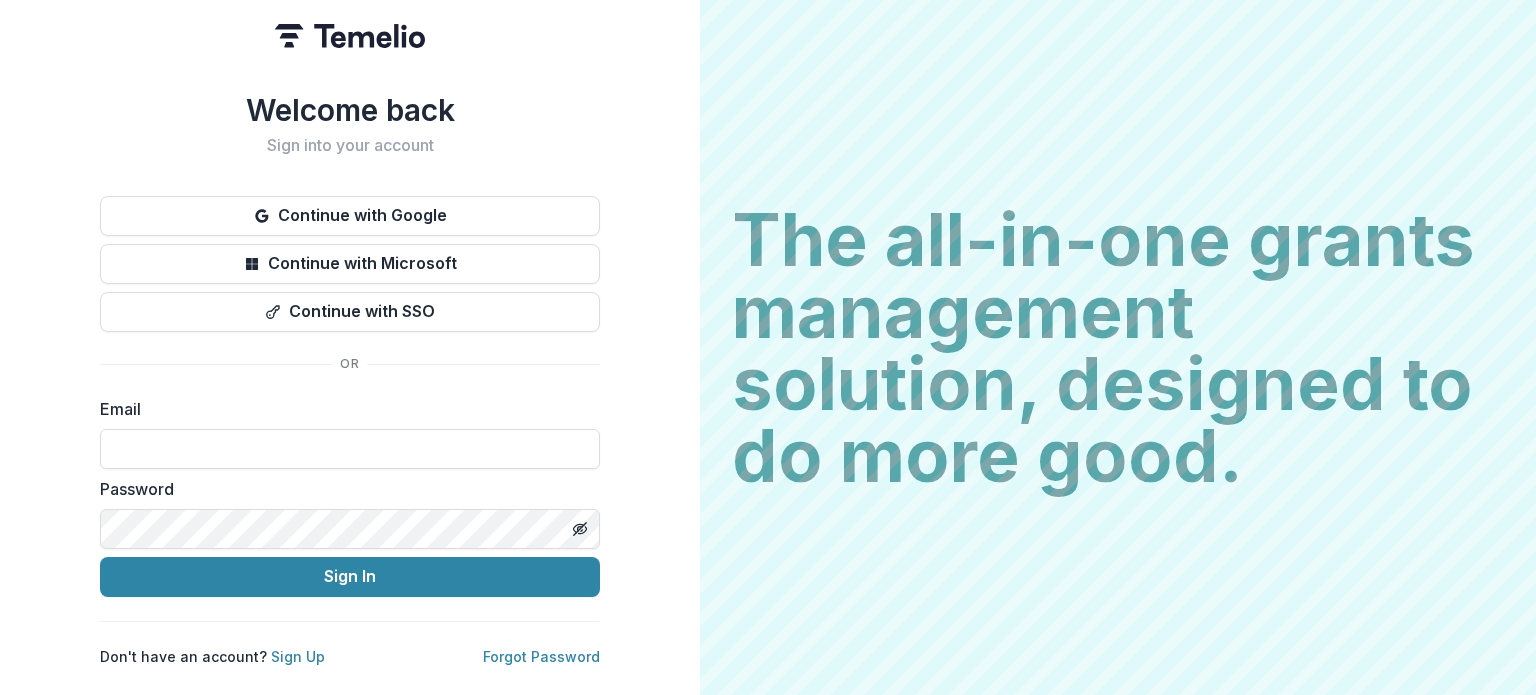 type on "**********" 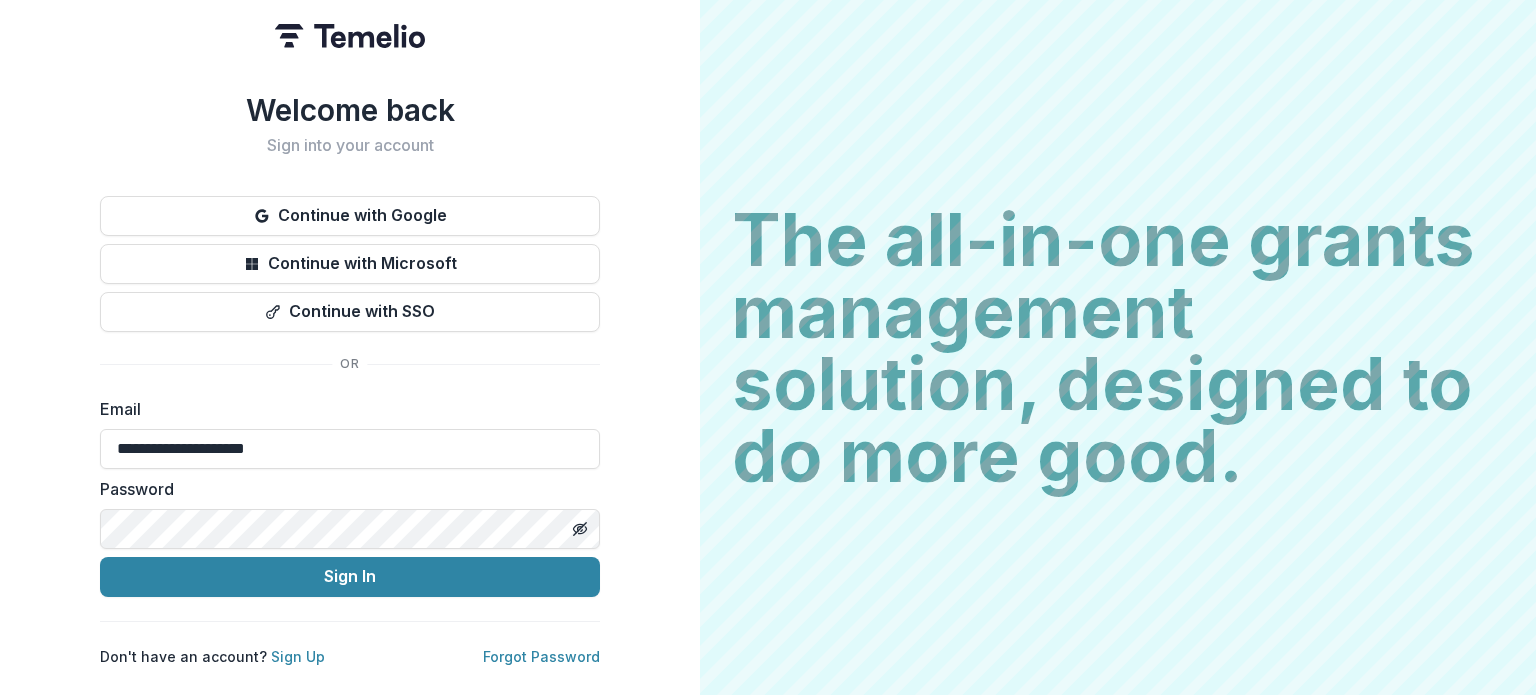 click on "Sign In" at bounding box center [350, 577] 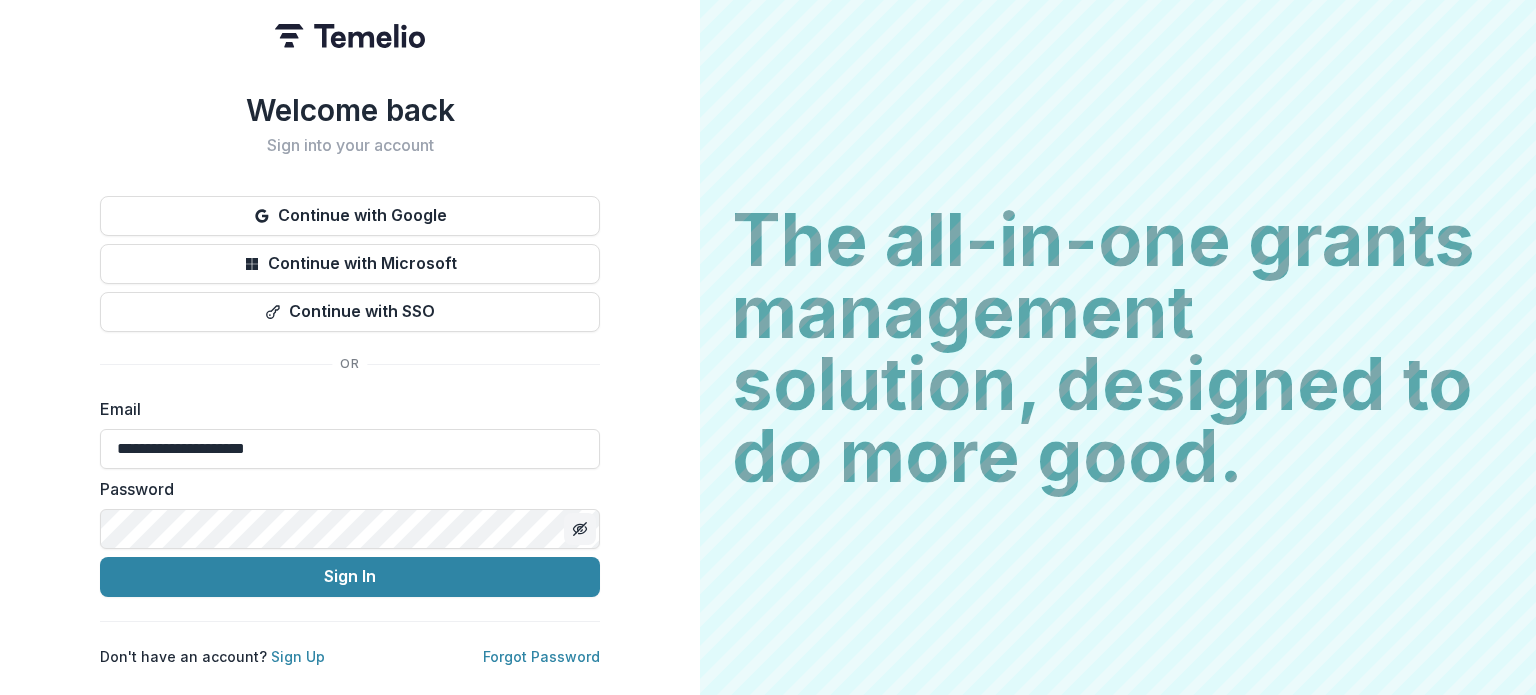 click at bounding box center (580, 529) 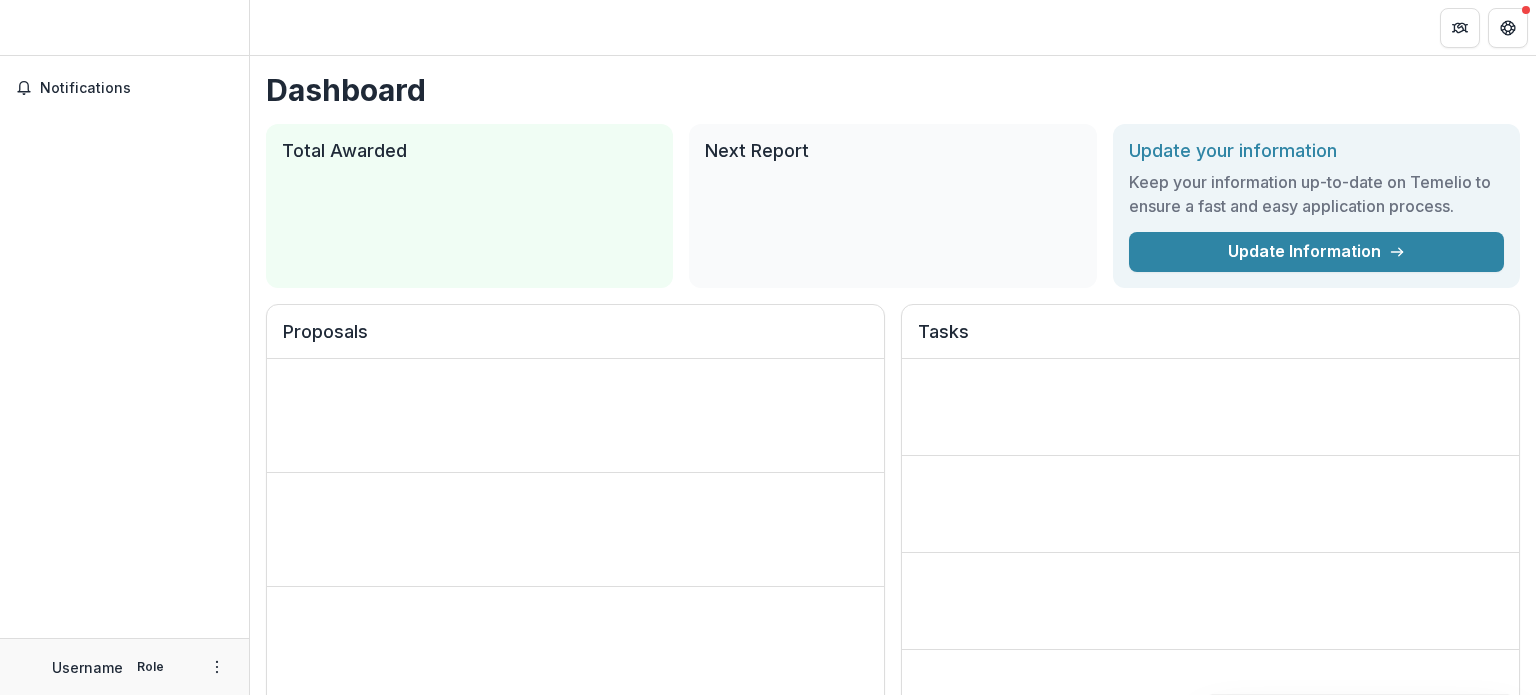 scroll, scrollTop: 0, scrollLeft: 0, axis: both 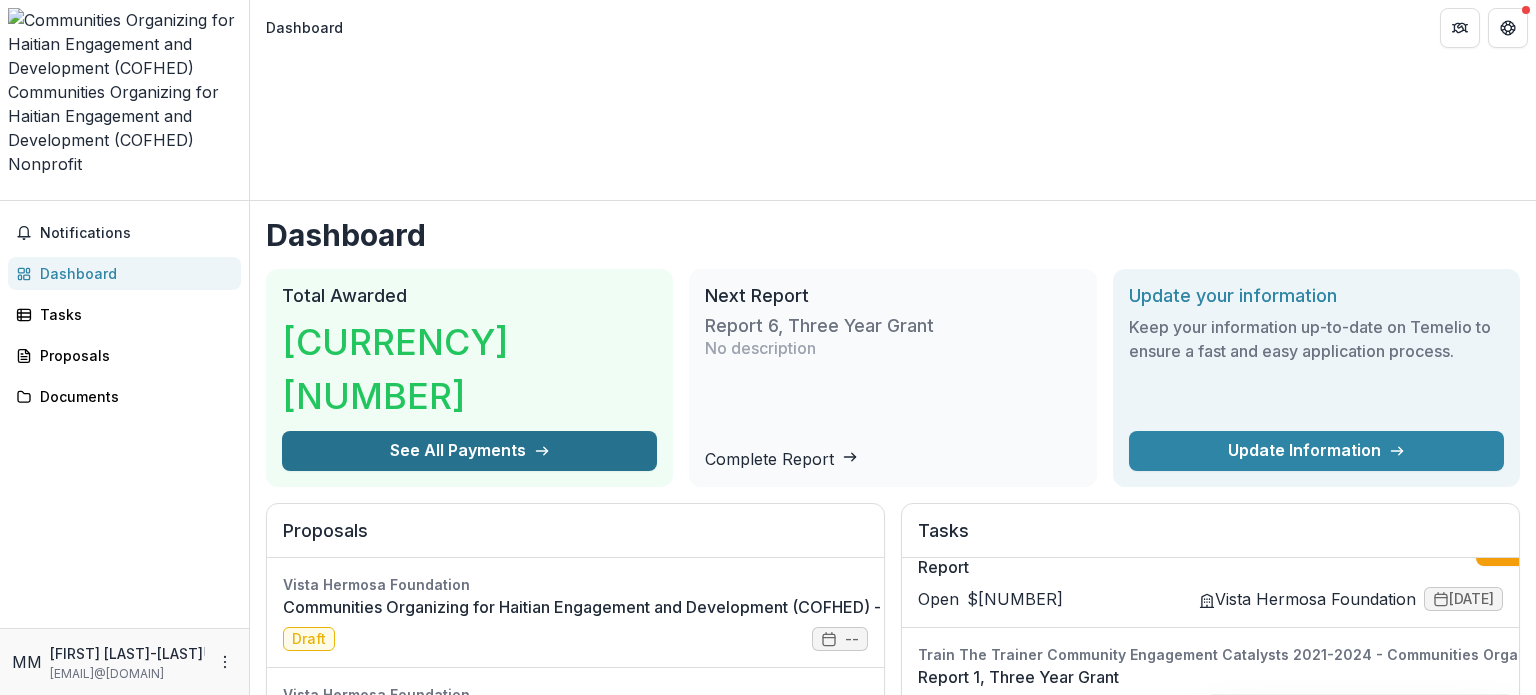 click on "See All Payments" at bounding box center [469, 451] 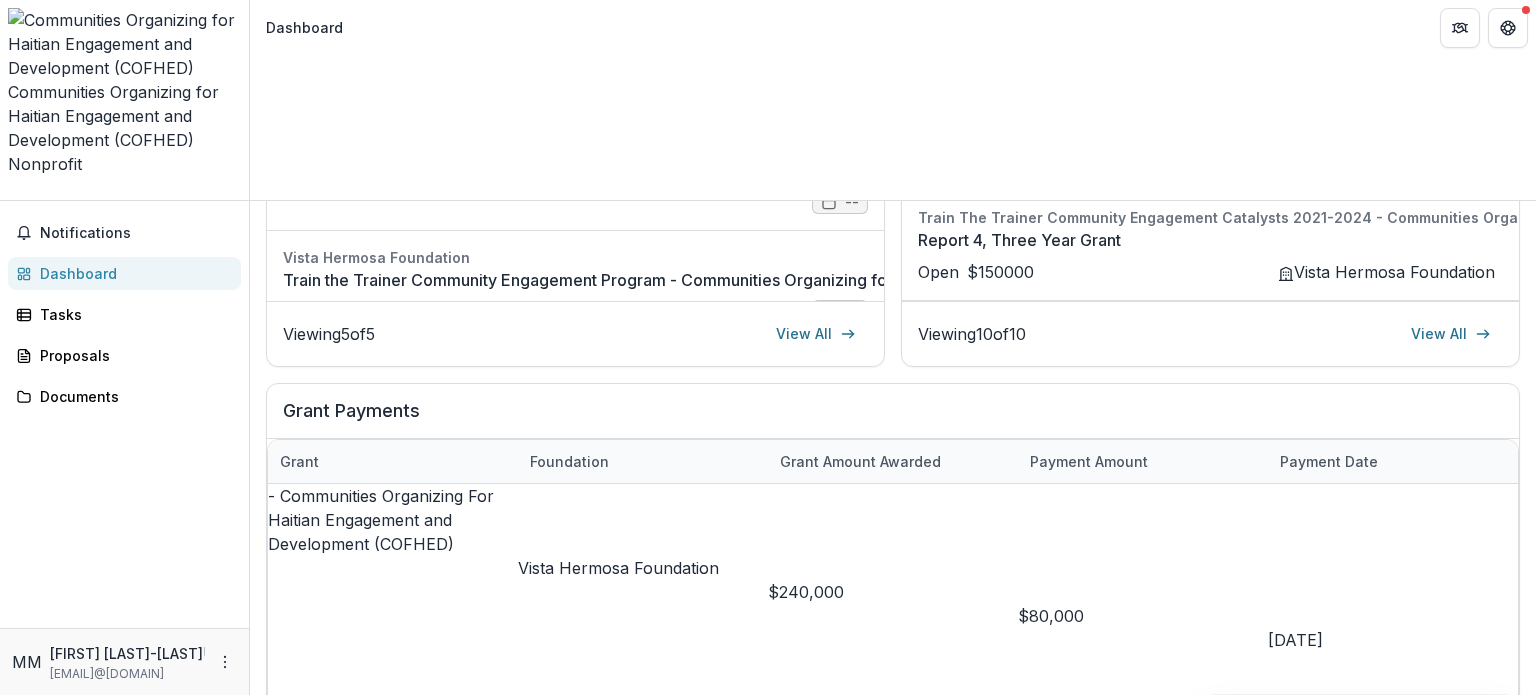 scroll, scrollTop: 673, scrollLeft: 0, axis: vertical 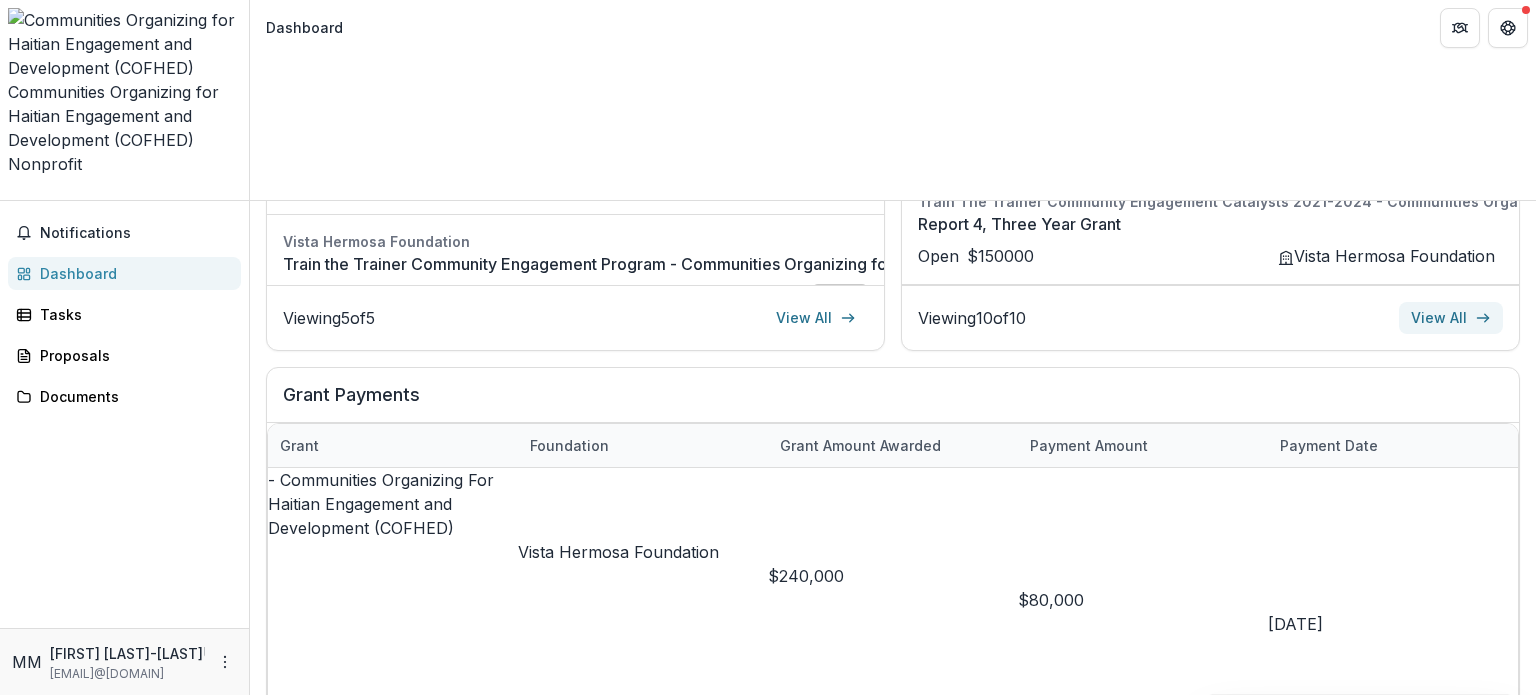 click on "View All" at bounding box center (1451, 318) 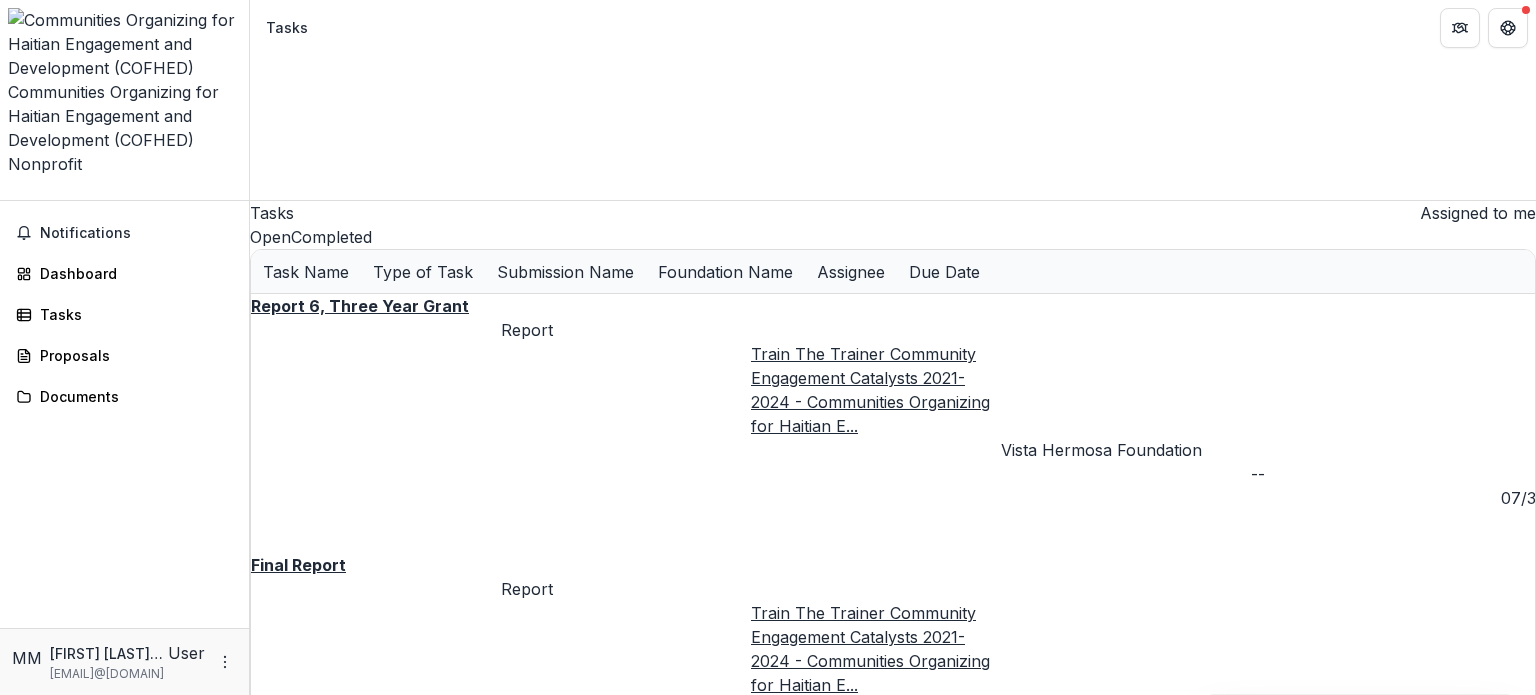 scroll, scrollTop: 0, scrollLeft: 0, axis: both 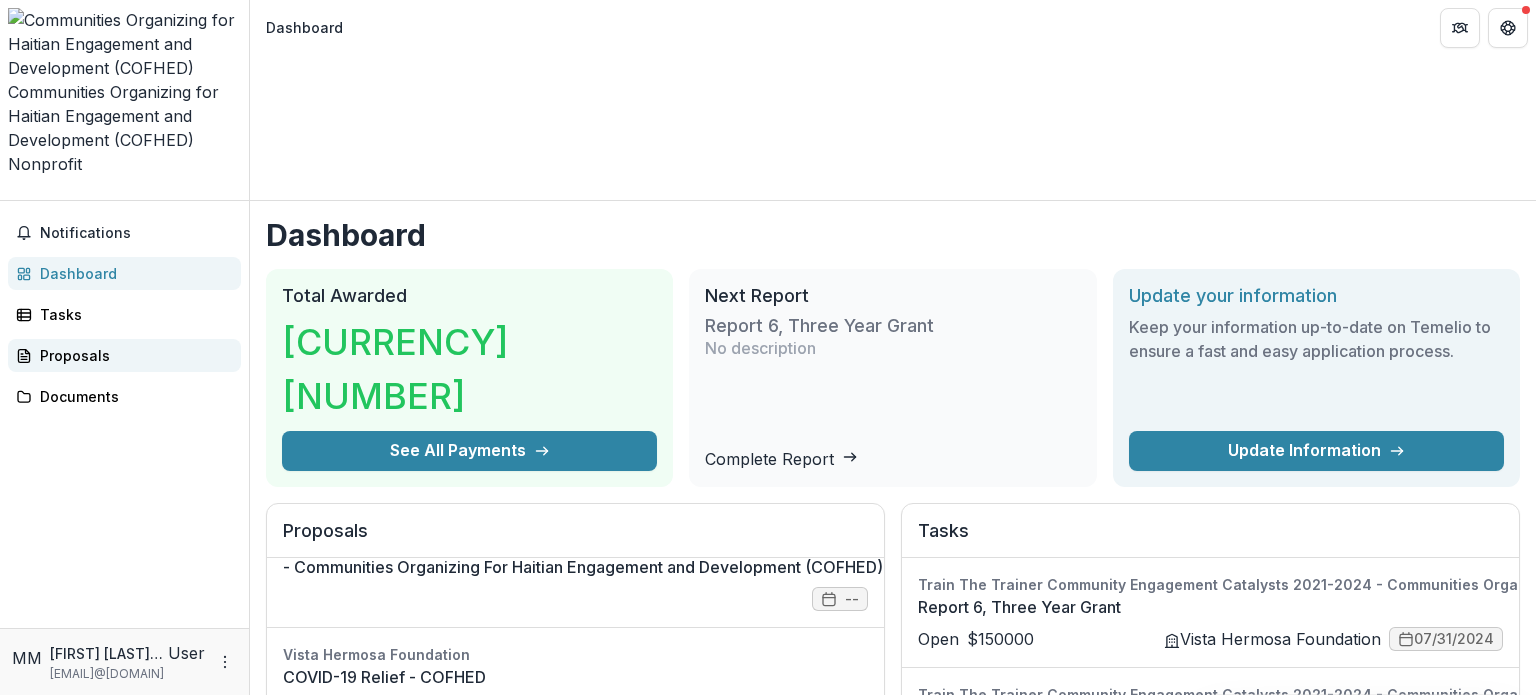 click on "Proposals" at bounding box center [132, 355] 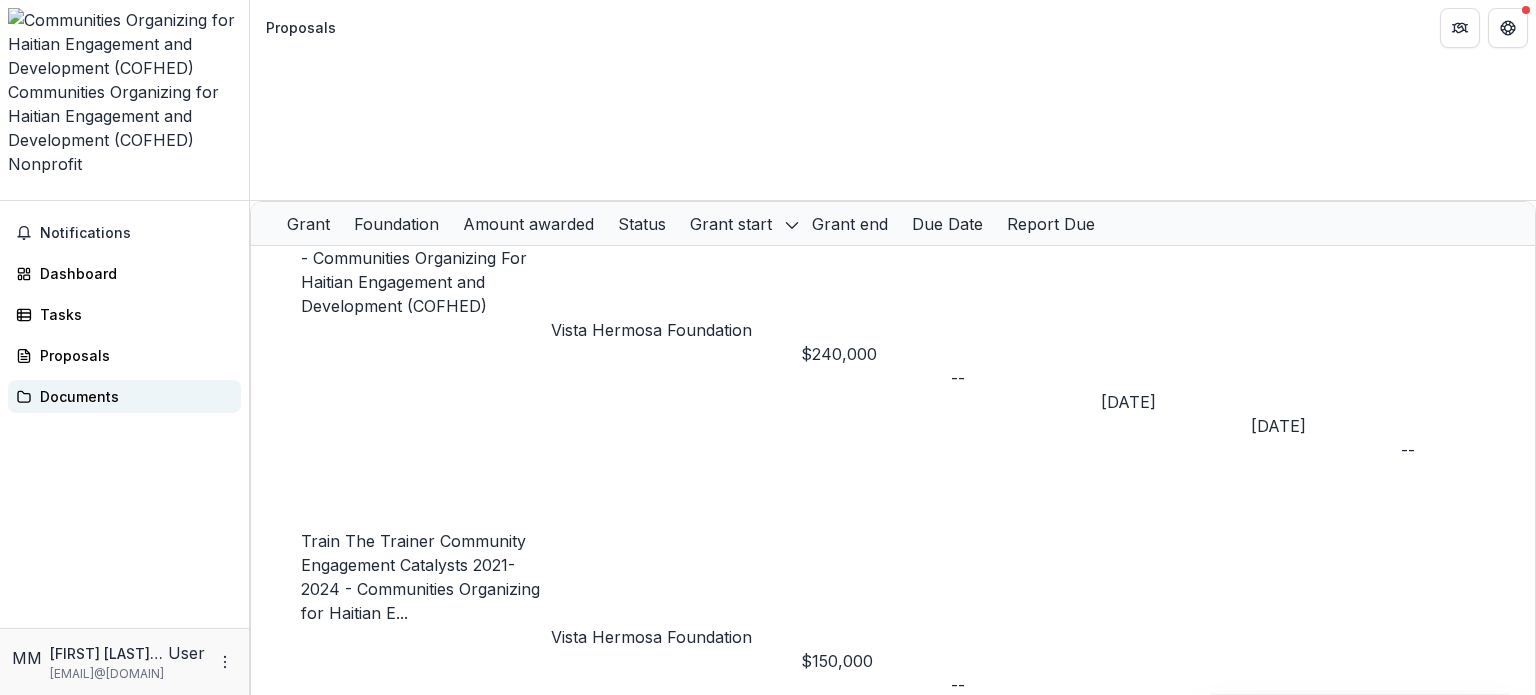 click on "Documents" at bounding box center [132, 396] 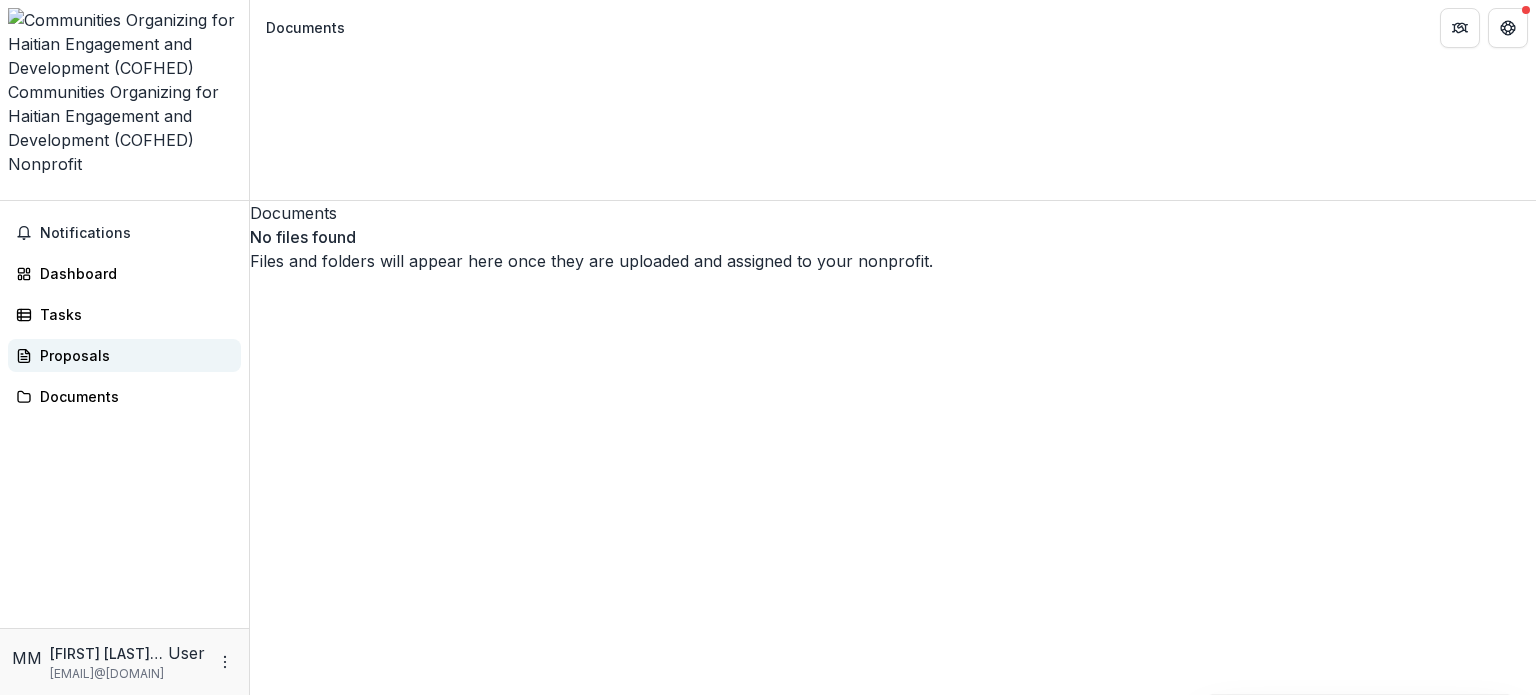 click on "Proposals" at bounding box center (132, 355) 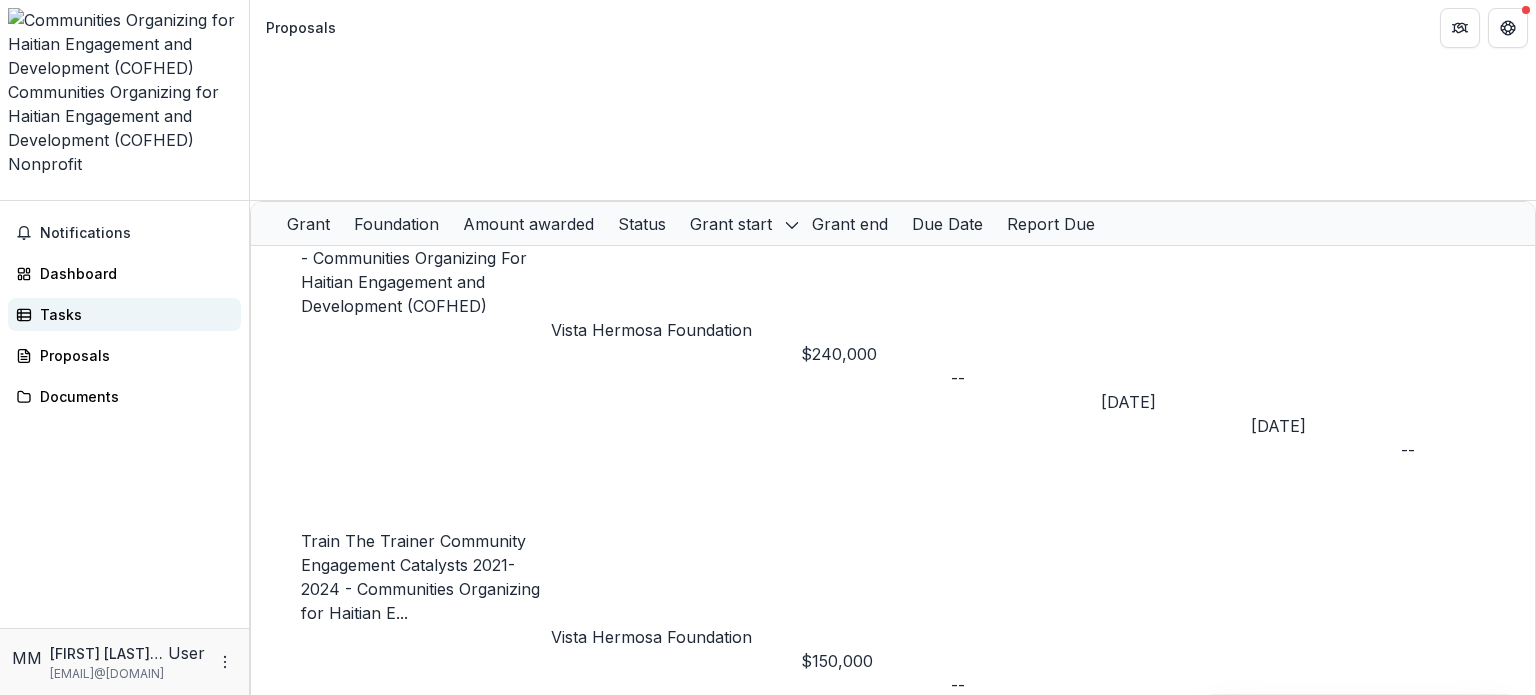 click on "Tasks" at bounding box center (132, 314) 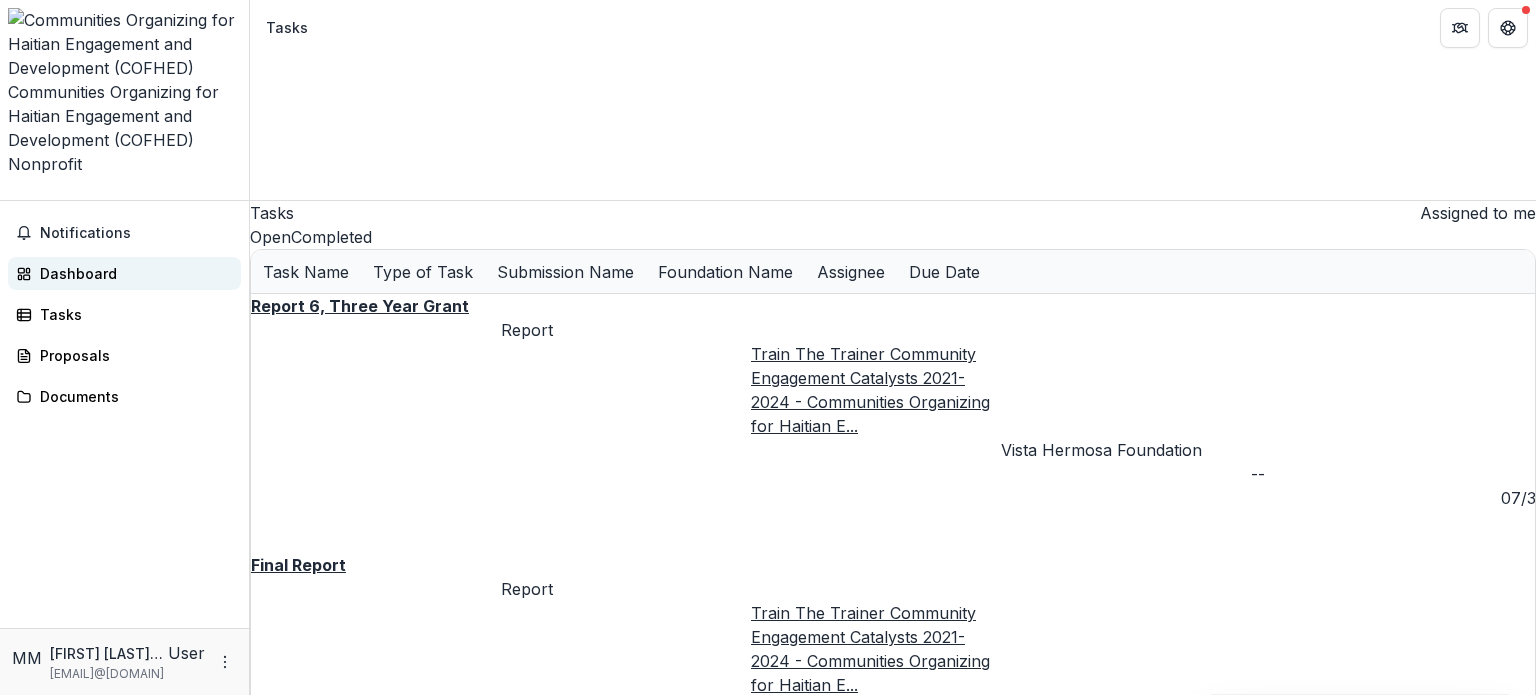 click on "Dashboard" at bounding box center (132, 273) 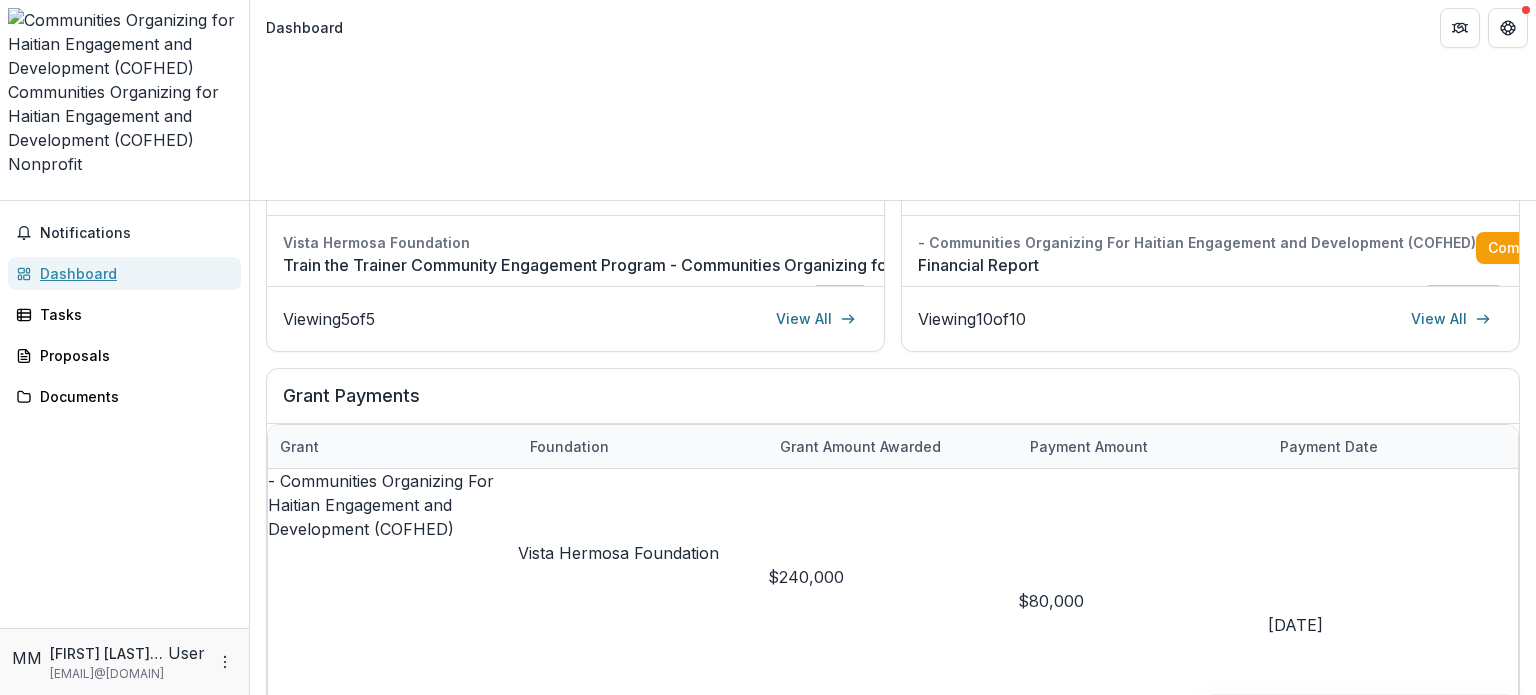 scroll, scrollTop: 673, scrollLeft: 0, axis: vertical 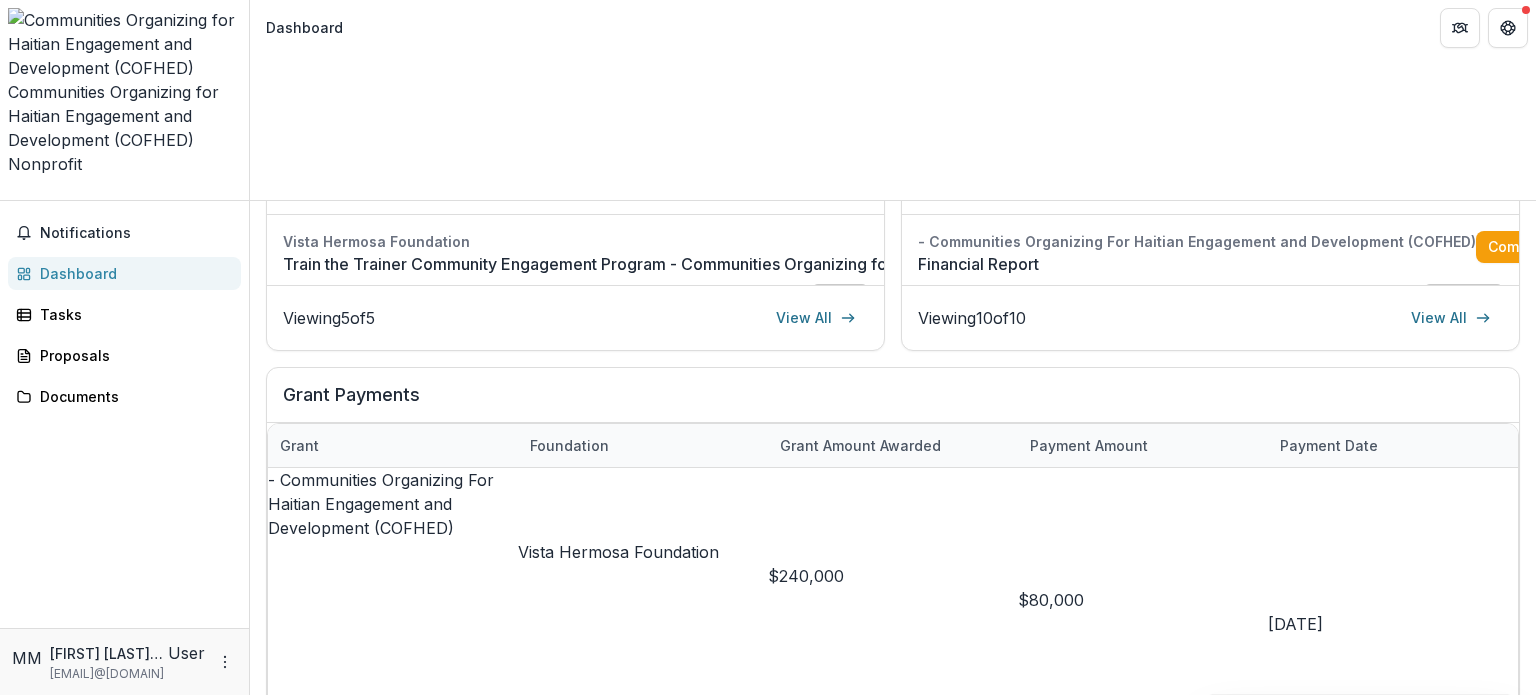 click on "- Communities Organizing For Haitian Engagement and Development (COFHED)" at bounding box center [381, 787] 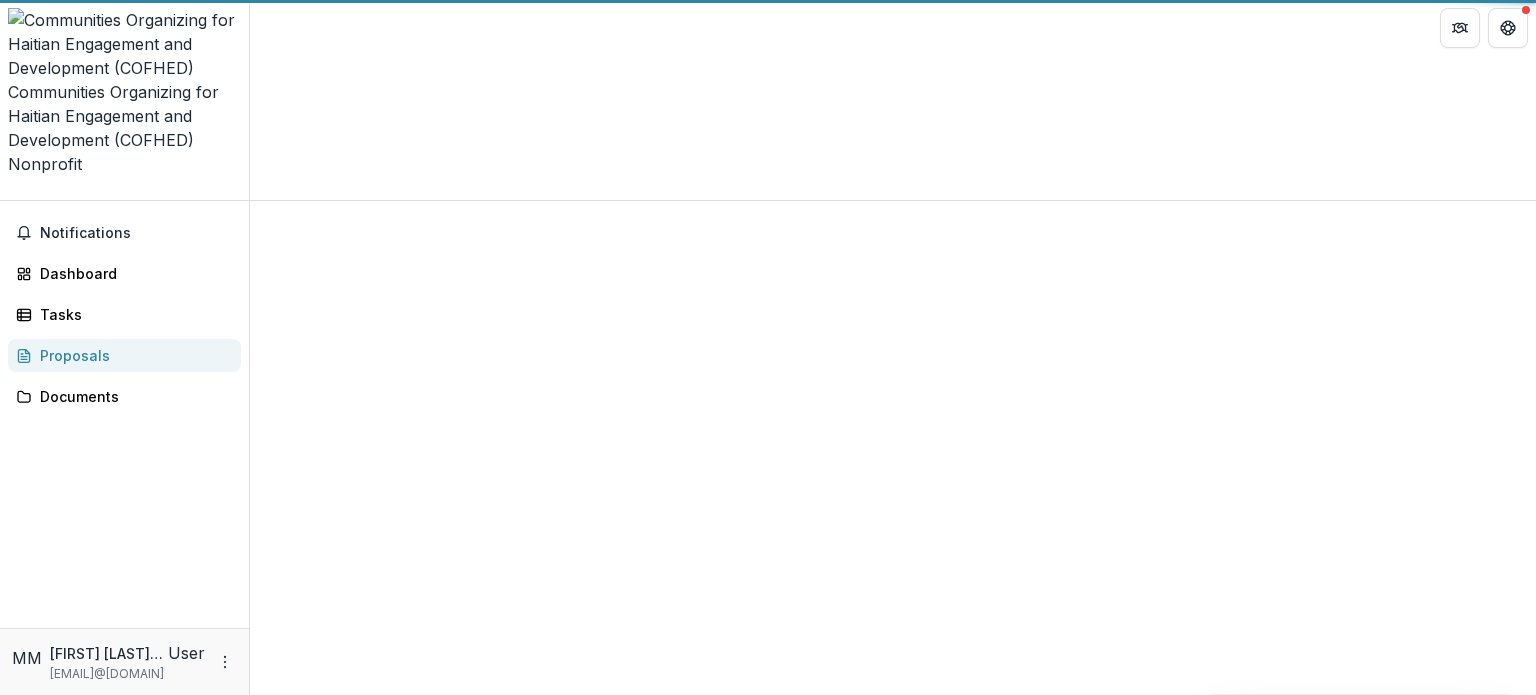 scroll, scrollTop: 0, scrollLeft: 0, axis: both 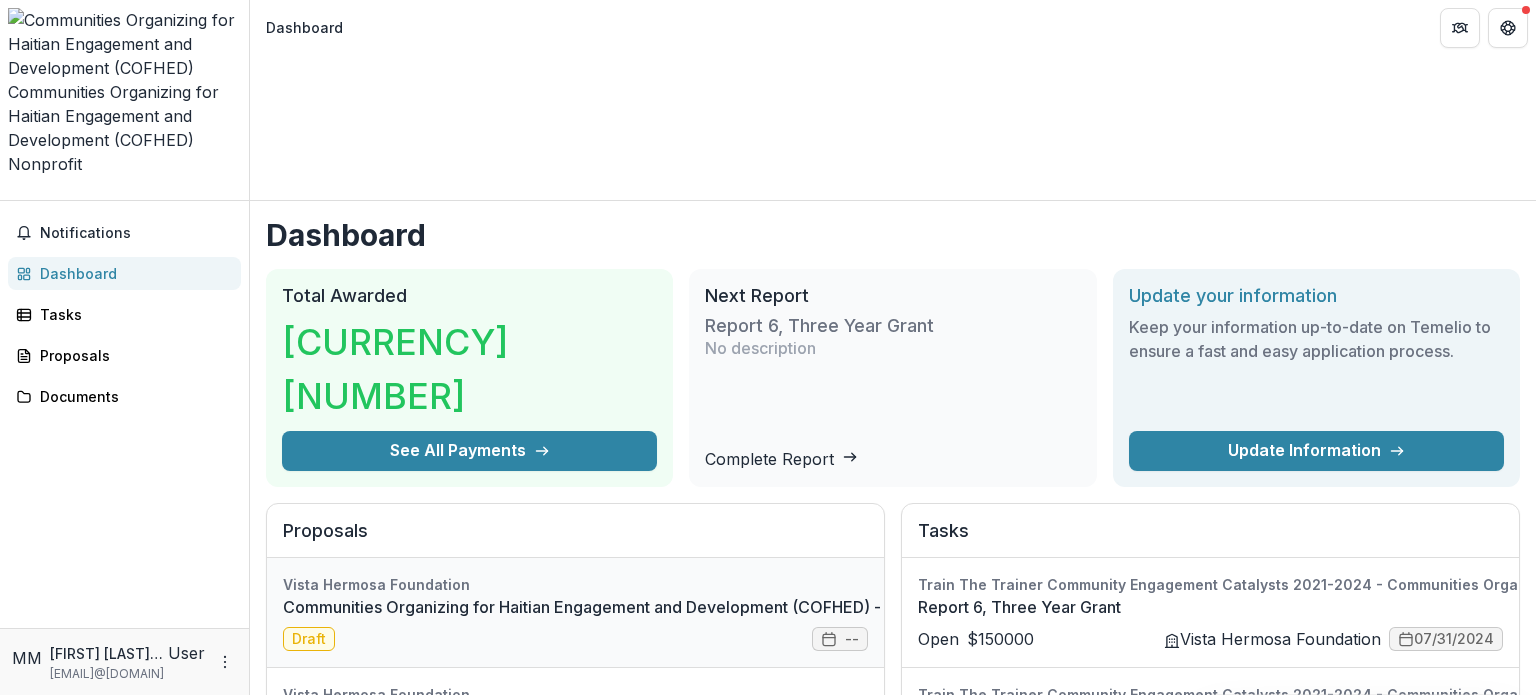 click on "Communities Organizing for Haitian Engagement and Development (COFHED) - 2025 - Proposal Summary New Project" at bounding box center (731, 607) 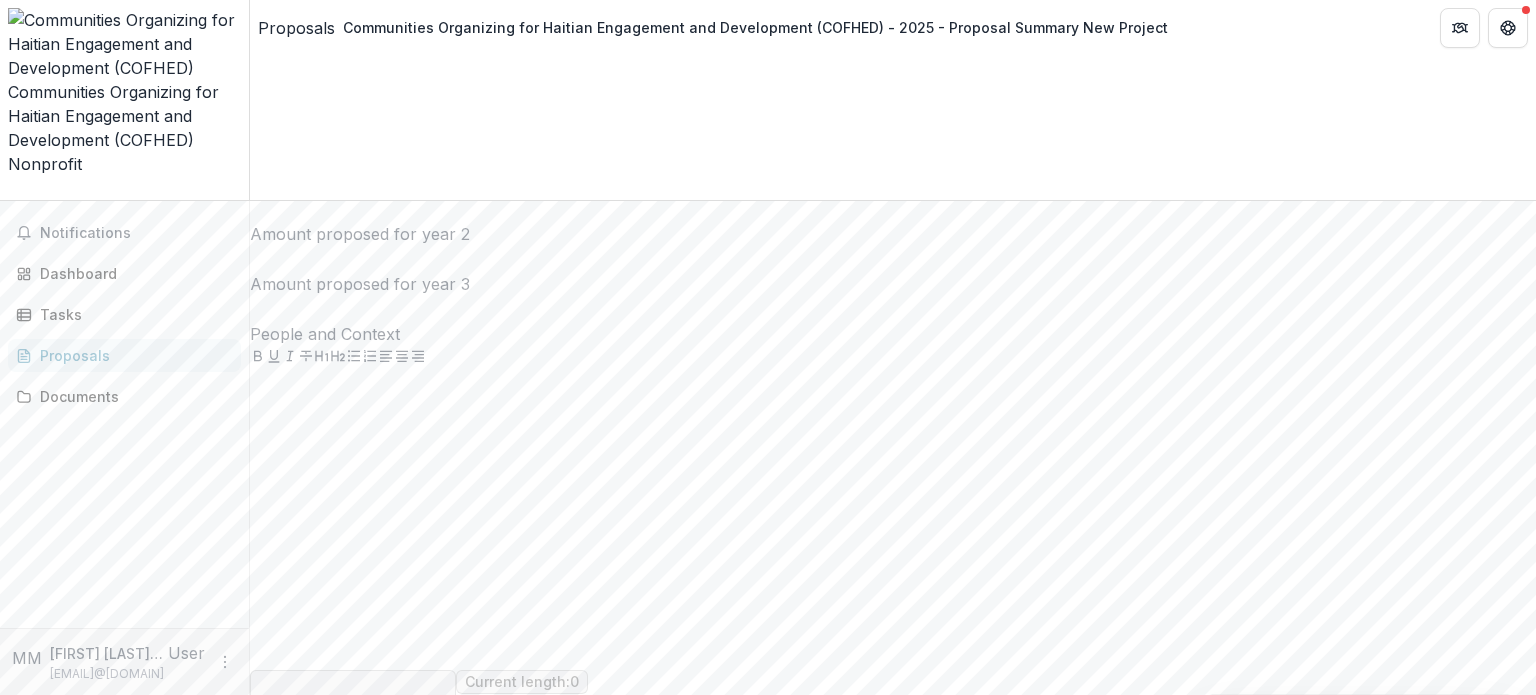 scroll, scrollTop: 4373, scrollLeft: 0, axis: vertical 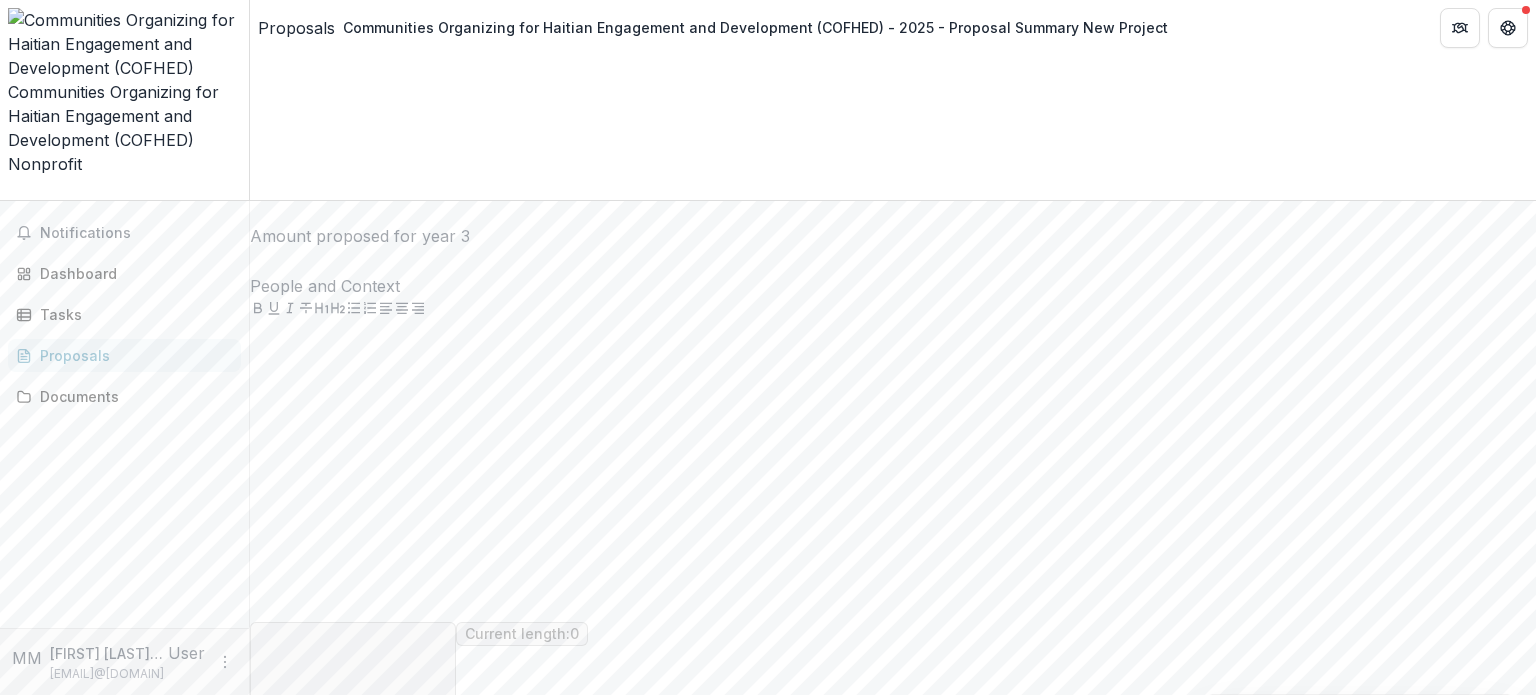 click at bounding box center [893, 4171] 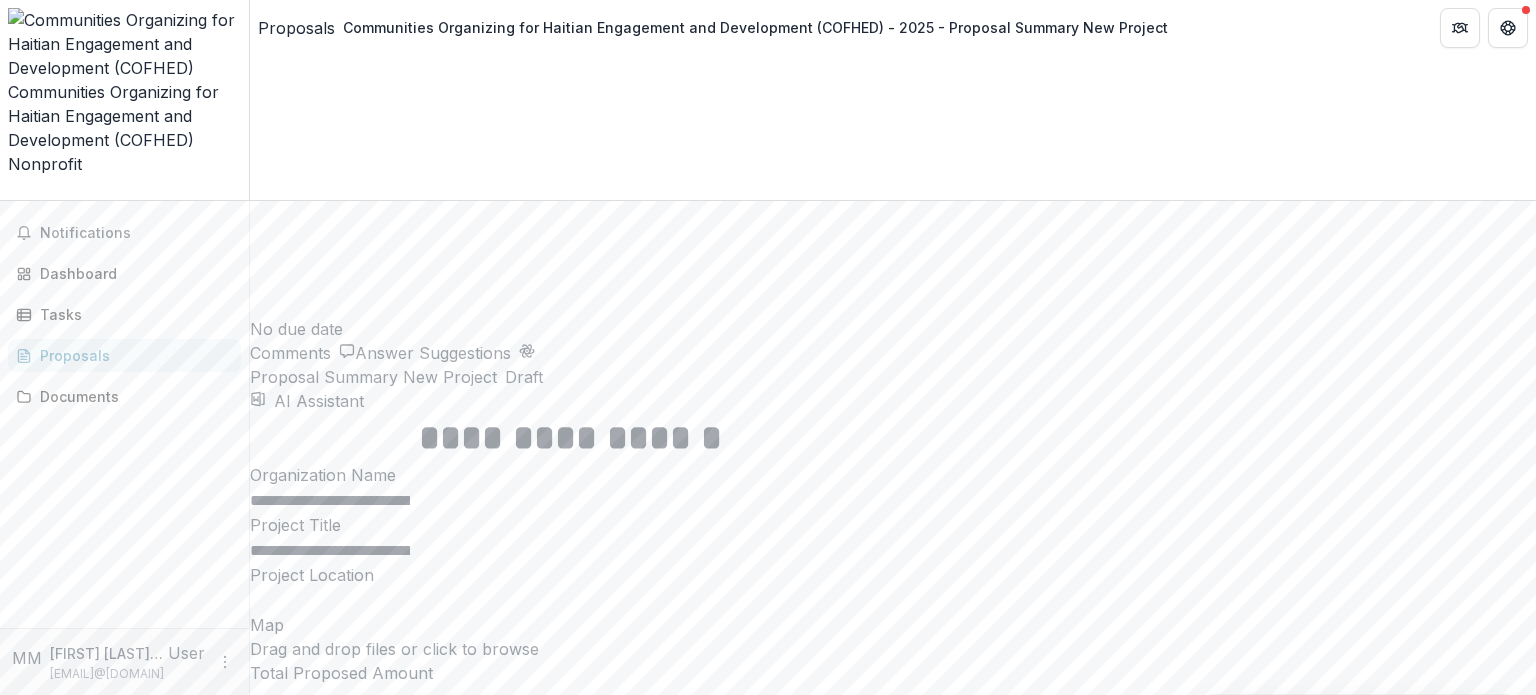 scroll, scrollTop: 3773, scrollLeft: 0, axis: vertical 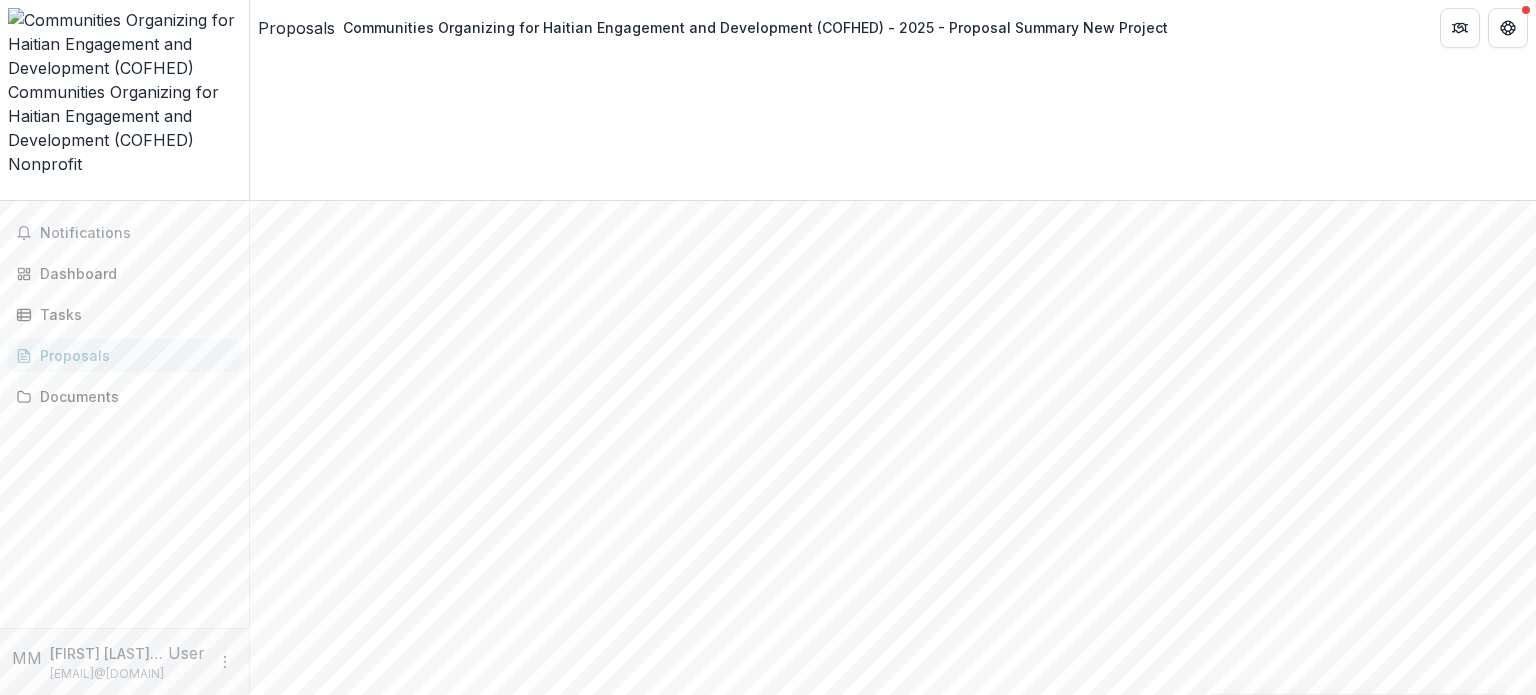 click at bounding box center (893, 4220) 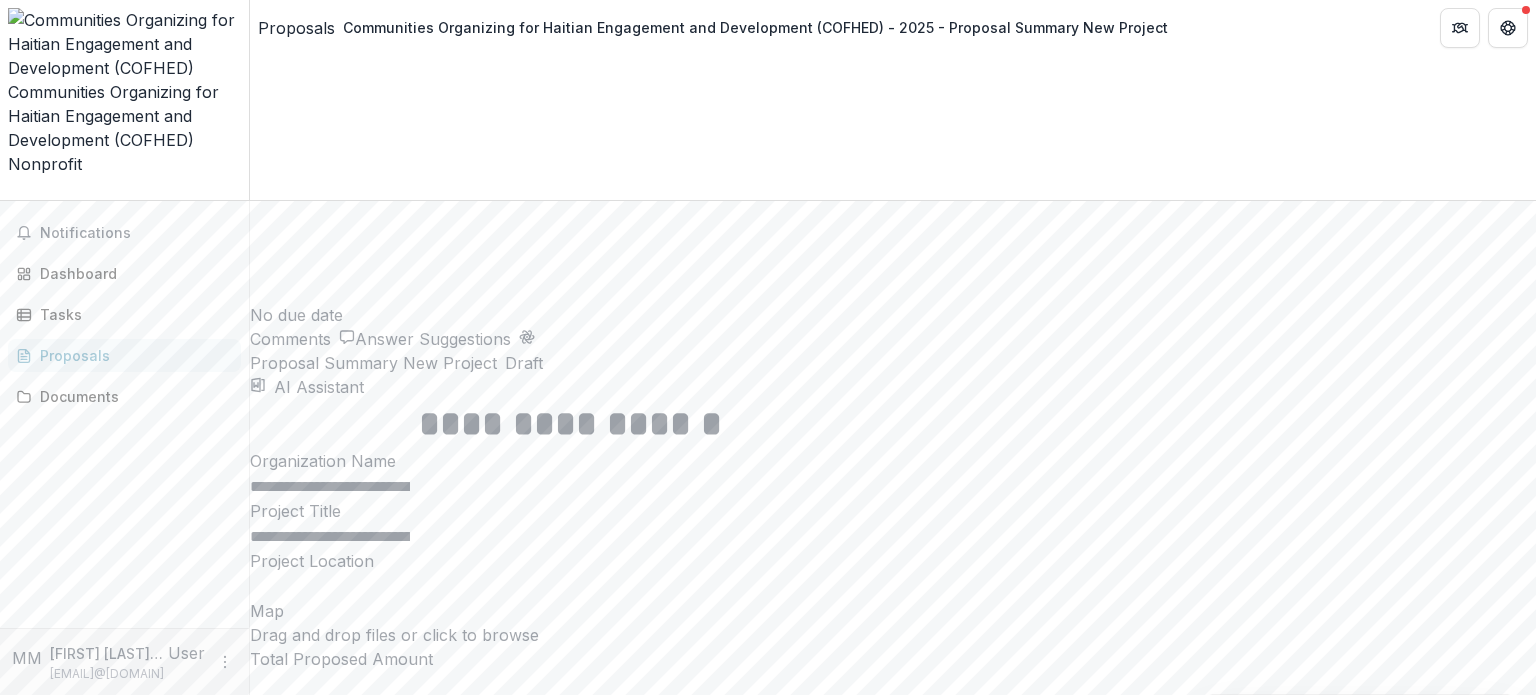 scroll, scrollTop: 3700, scrollLeft: 0, axis: vertical 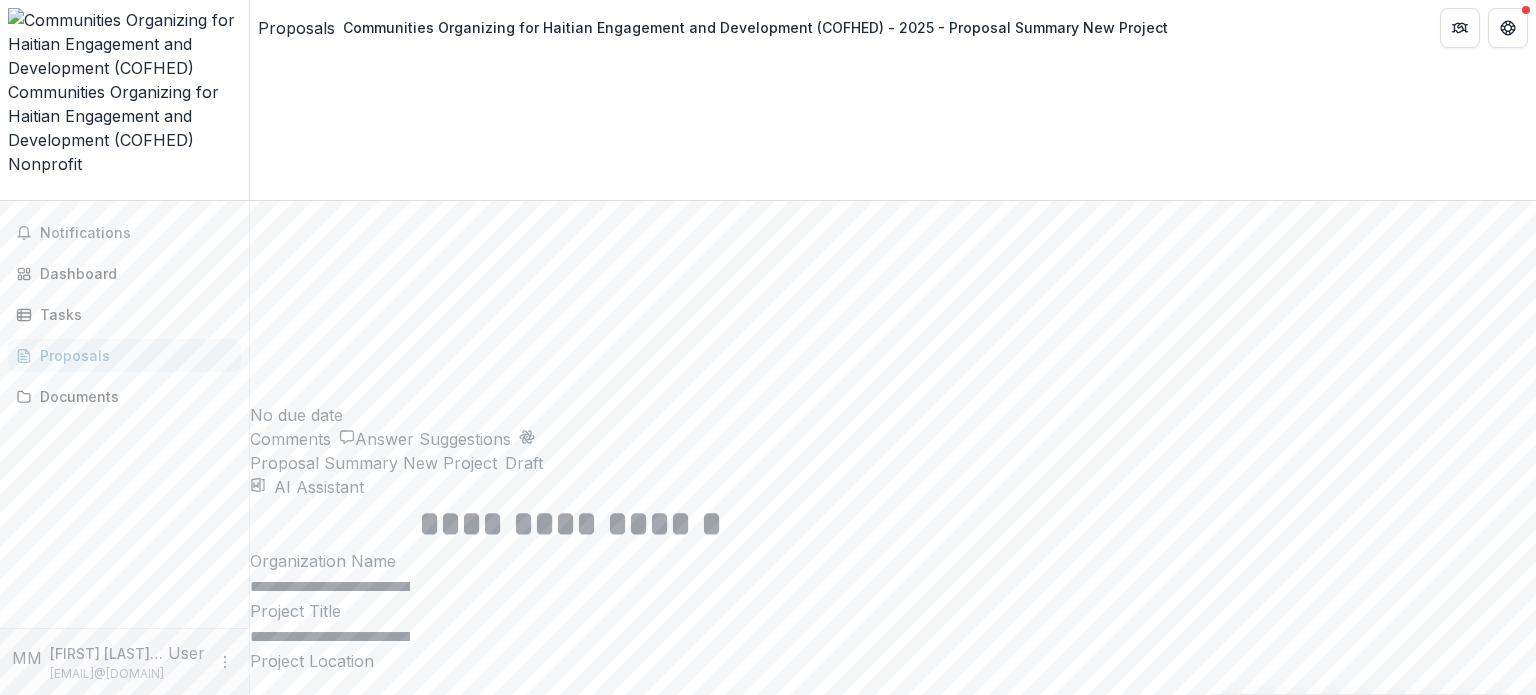 click on "Organization Income and Expenses" at bounding box center [331, 4135] 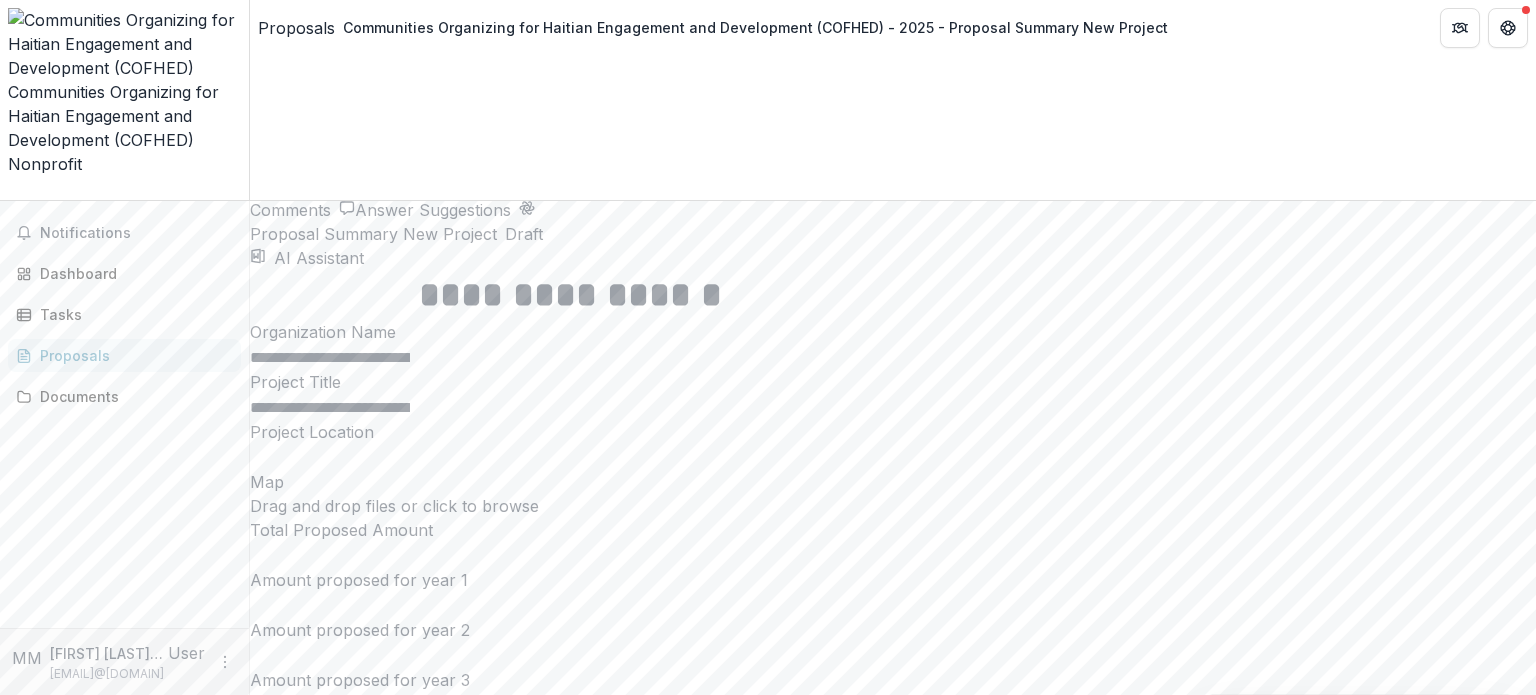 scroll, scrollTop: 3700, scrollLeft: 0, axis: vertical 